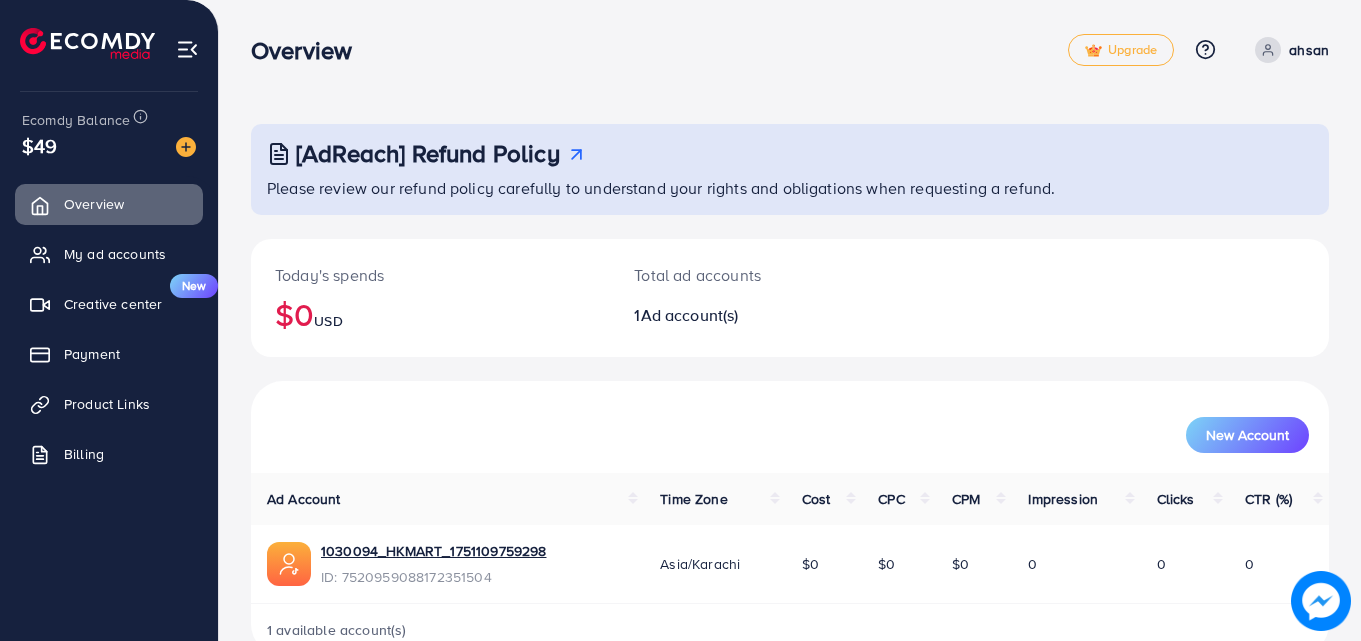scroll, scrollTop: 0, scrollLeft: 0, axis: both 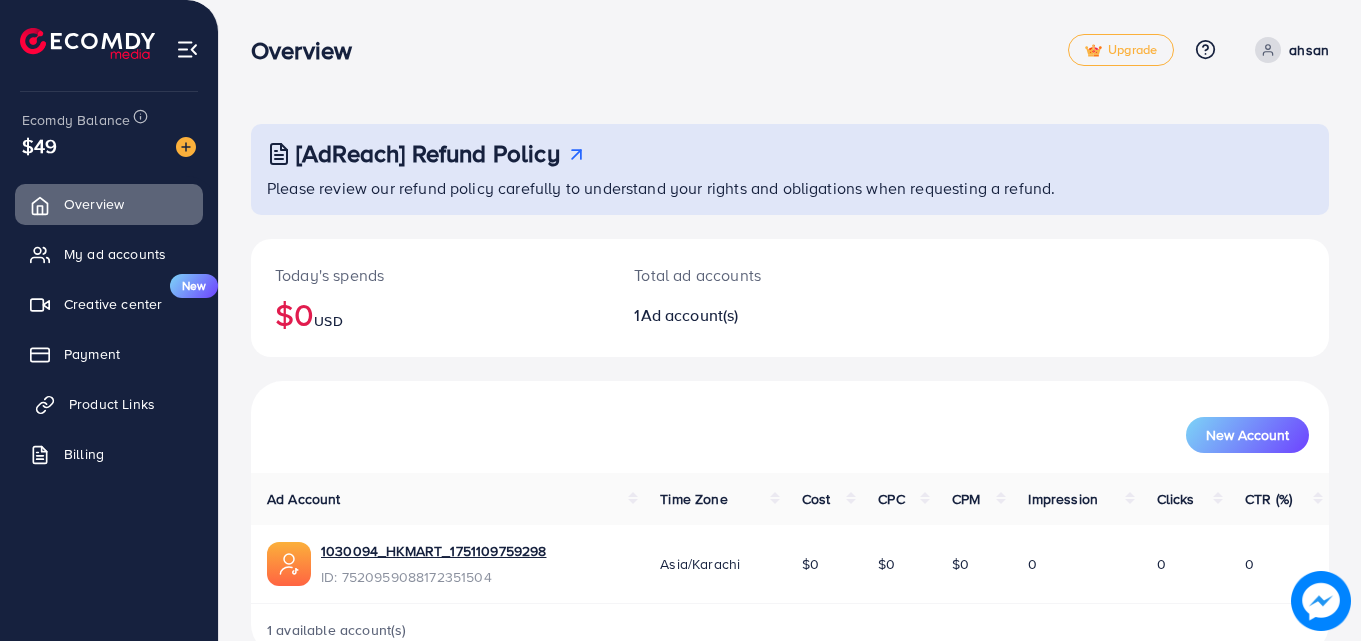 click on "Product Links" at bounding box center (109, 404) 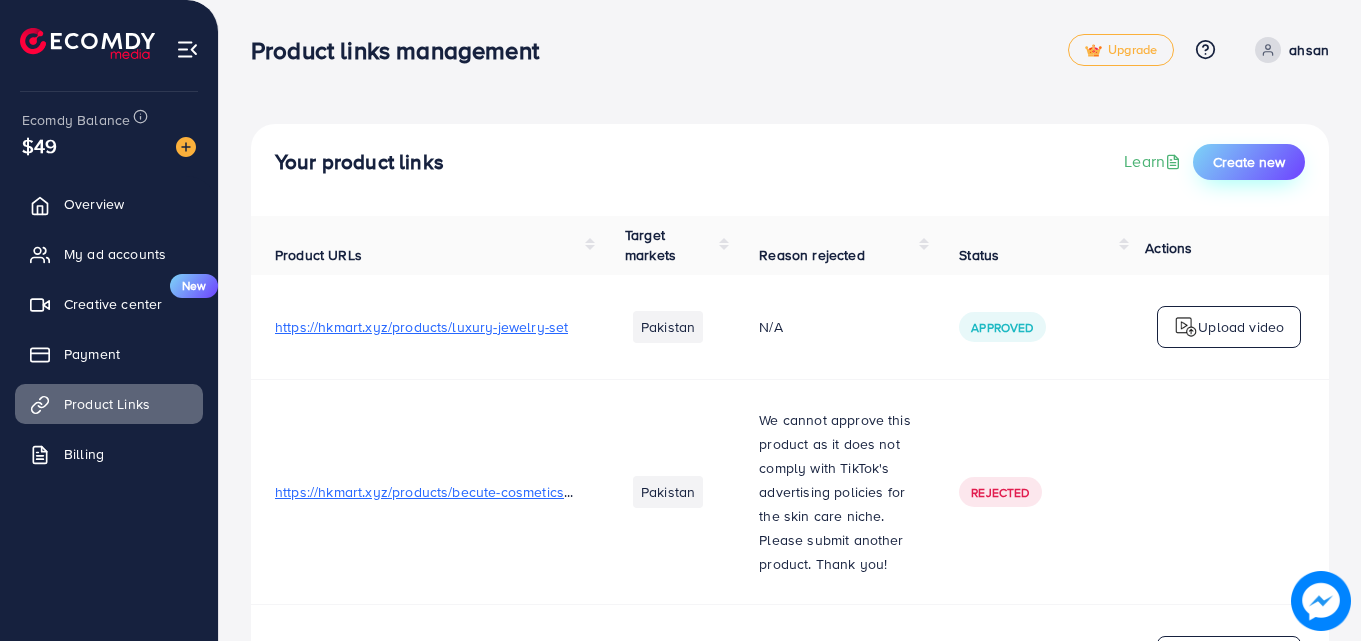 click on "Create new" at bounding box center (1249, 162) 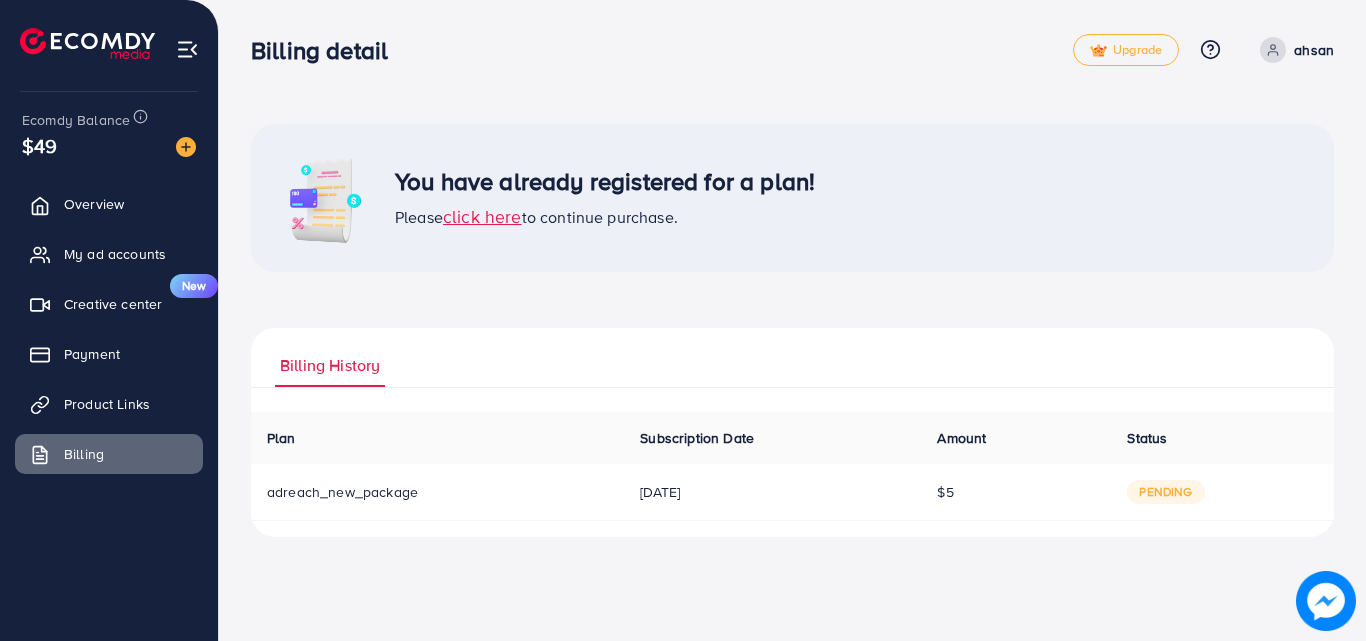 drag, startPoint x: 1365, startPoint y: 253, endPoint x: 1364, endPoint y: 353, distance: 100.005 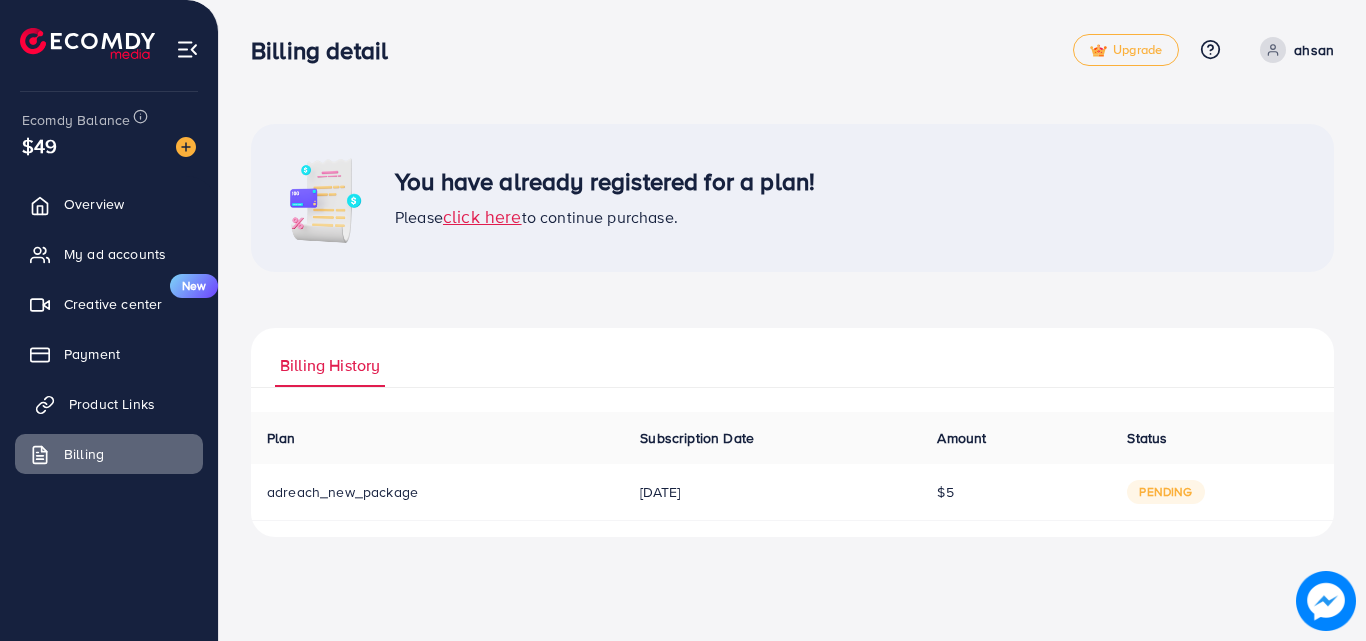 click on "Product Links" at bounding box center [109, 404] 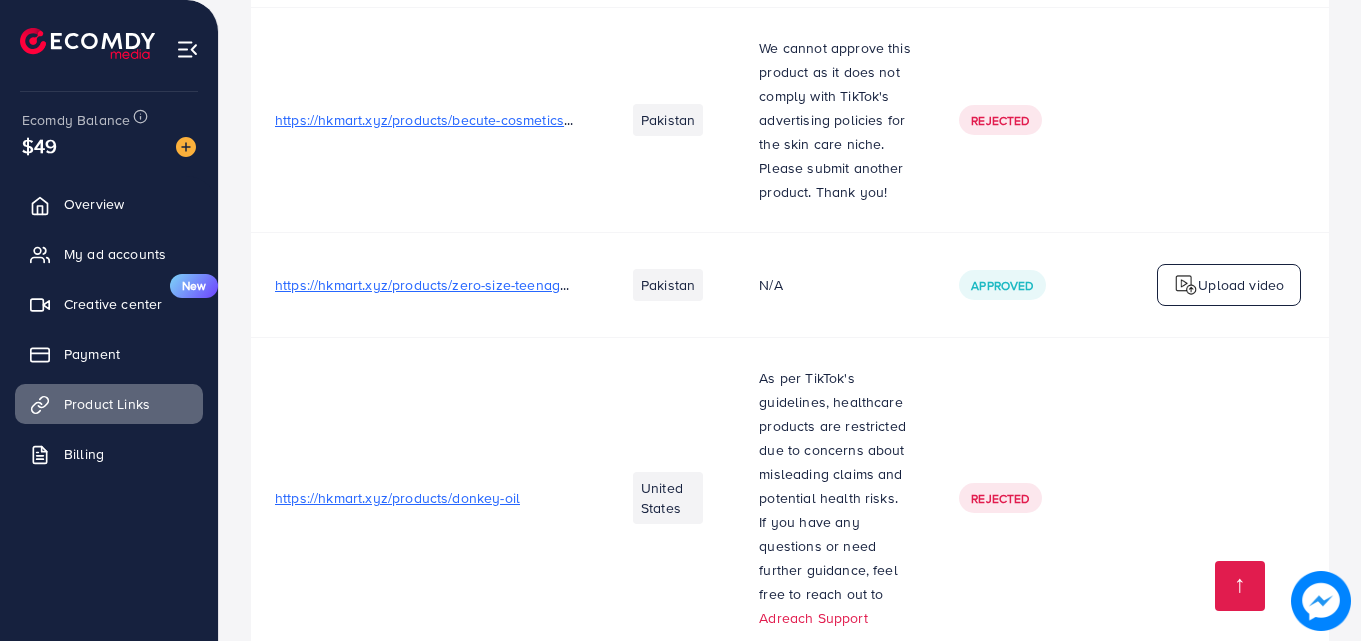 scroll, scrollTop: 291, scrollLeft: 0, axis: vertical 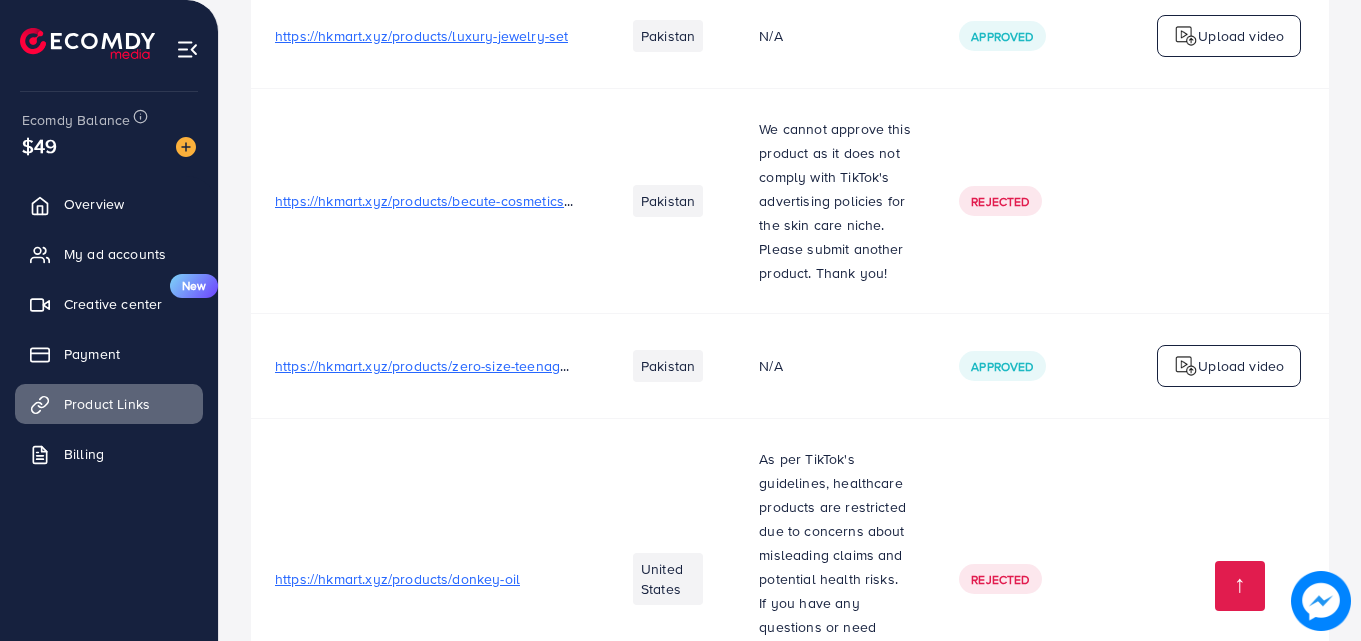 drag, startPoint x: 1358, startPoint y: 431, endPoint x: 1365, endPoint y: 478, distance: 47.518417 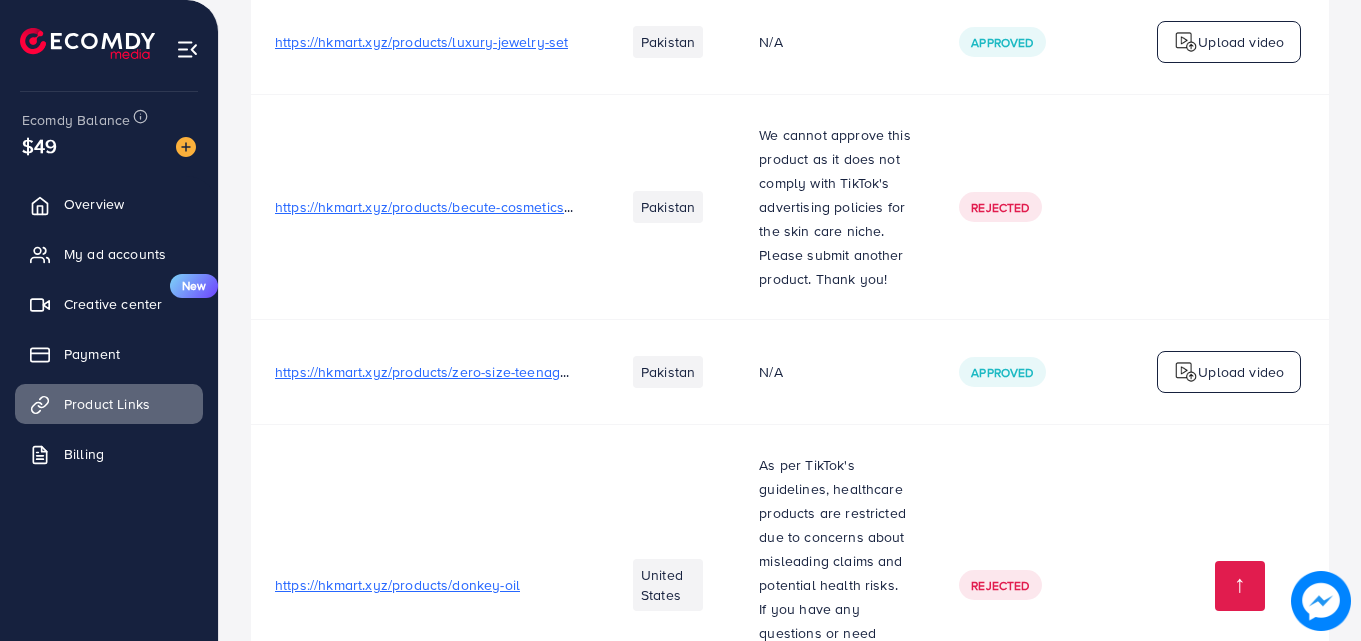 scroll, scrollTop: 404, scrollLeft: 0, axis: vertical 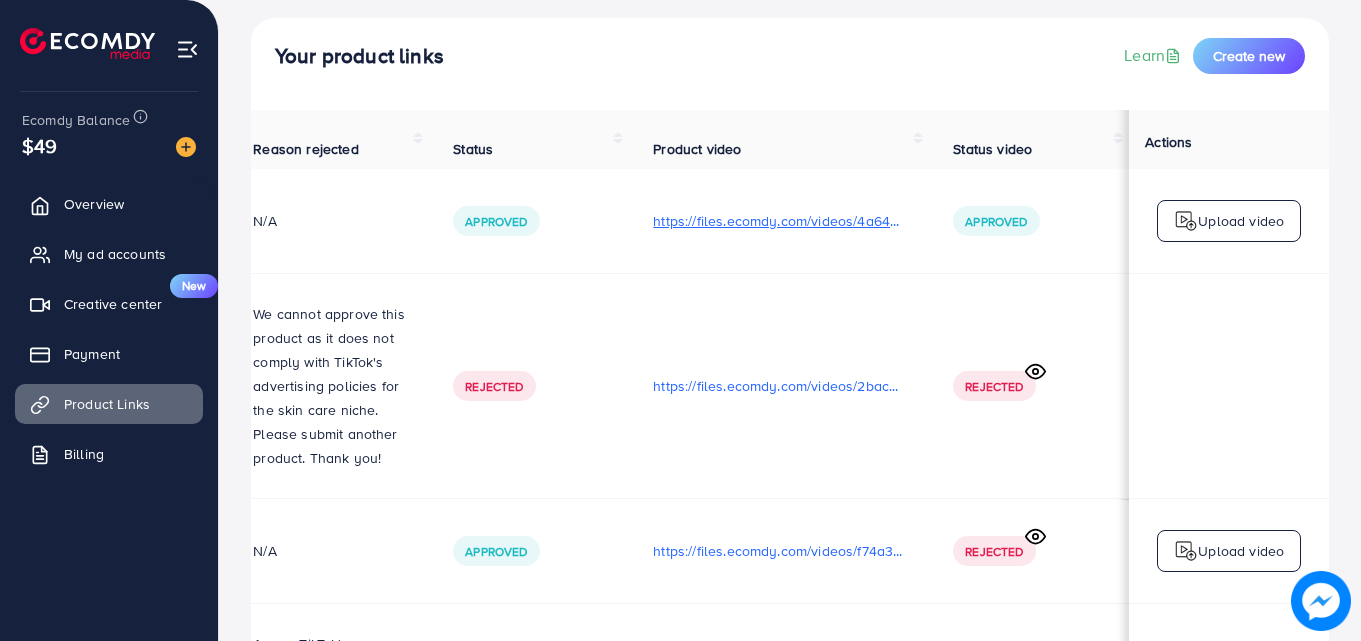 click on "https://files.ecomdy.com/videos/4a646875-df06-4cfa-a6ce-a3c6cb906560-1751119414593.mp4" at bounding box center (779, 221) 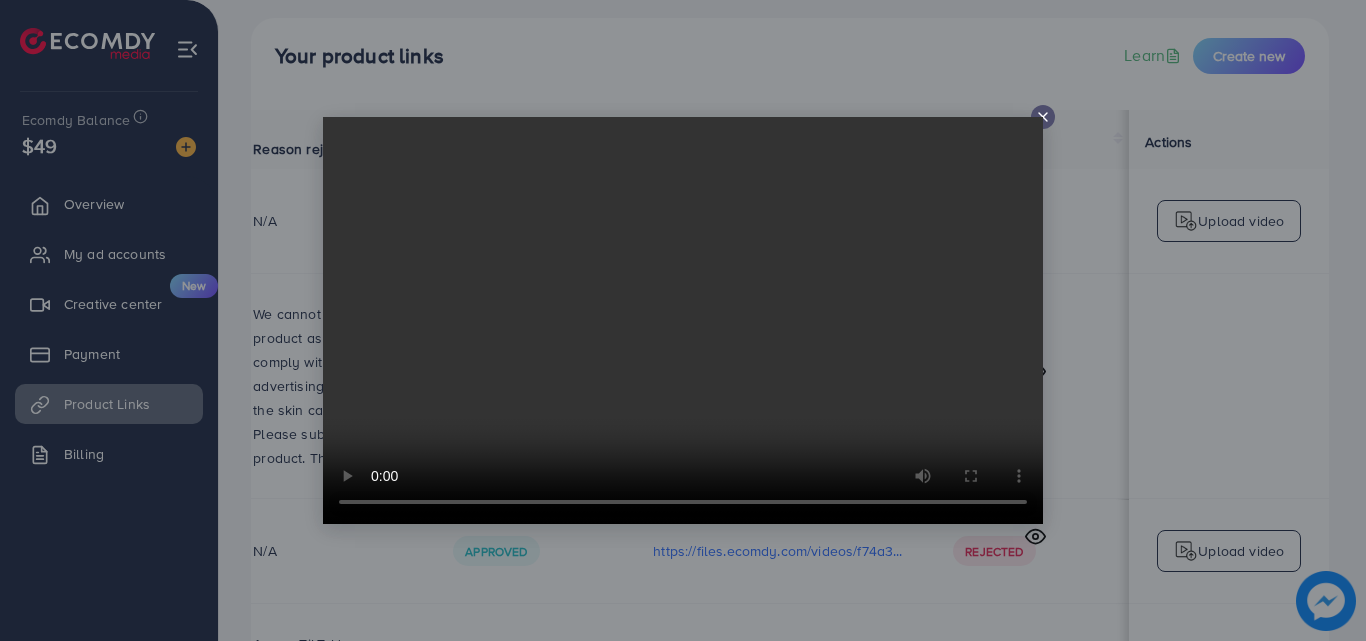 click 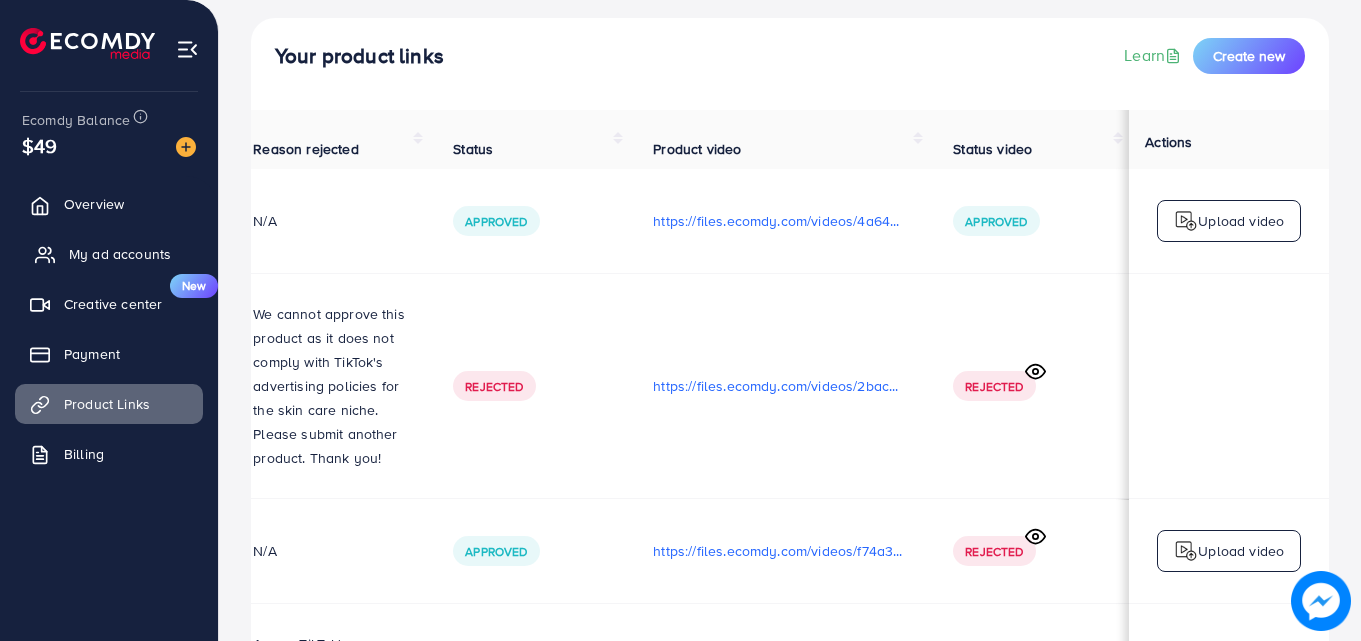 click on "My ad accounts" at bounding box center [109, 254] 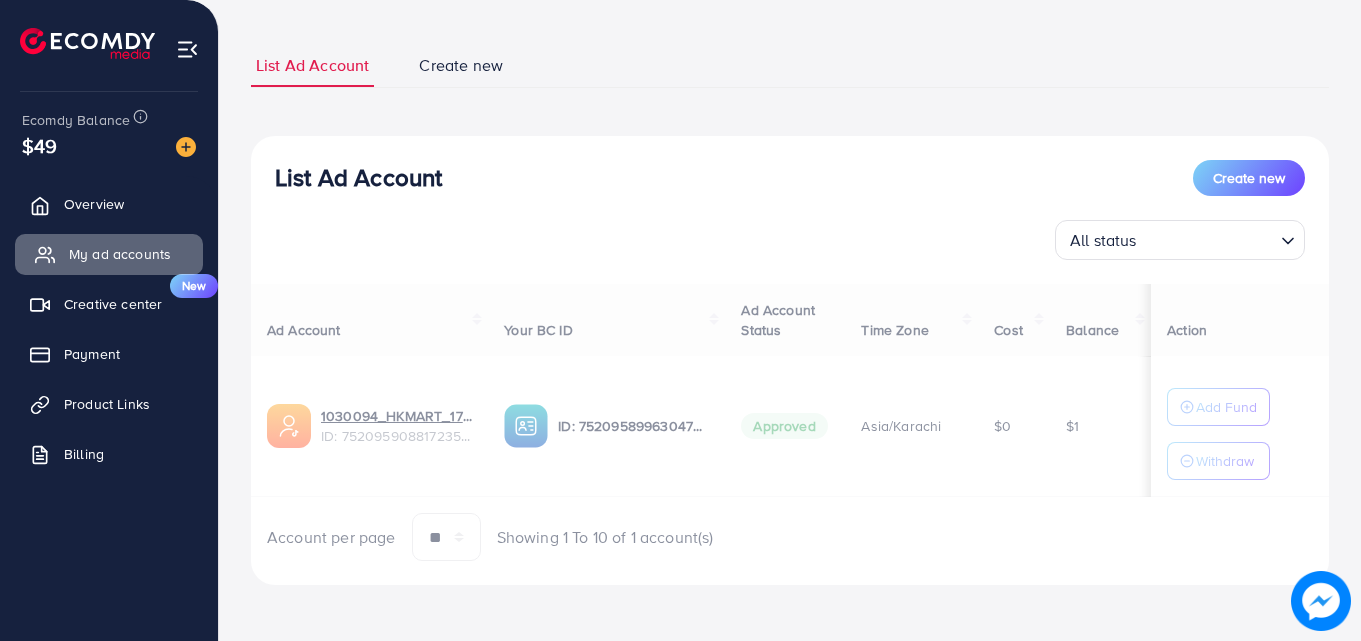 scroll, scrollTop: 0, scrollLeft: 0, axis: both 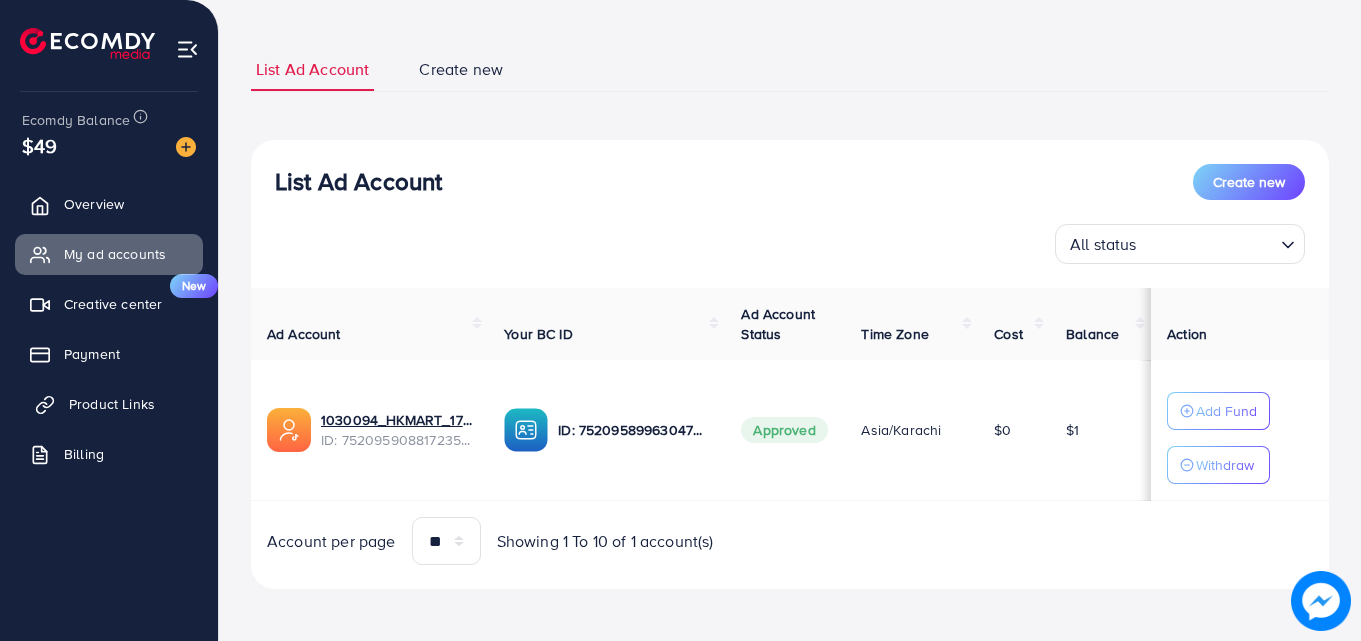 click on "Product Links" at bounding box center (112, 404) 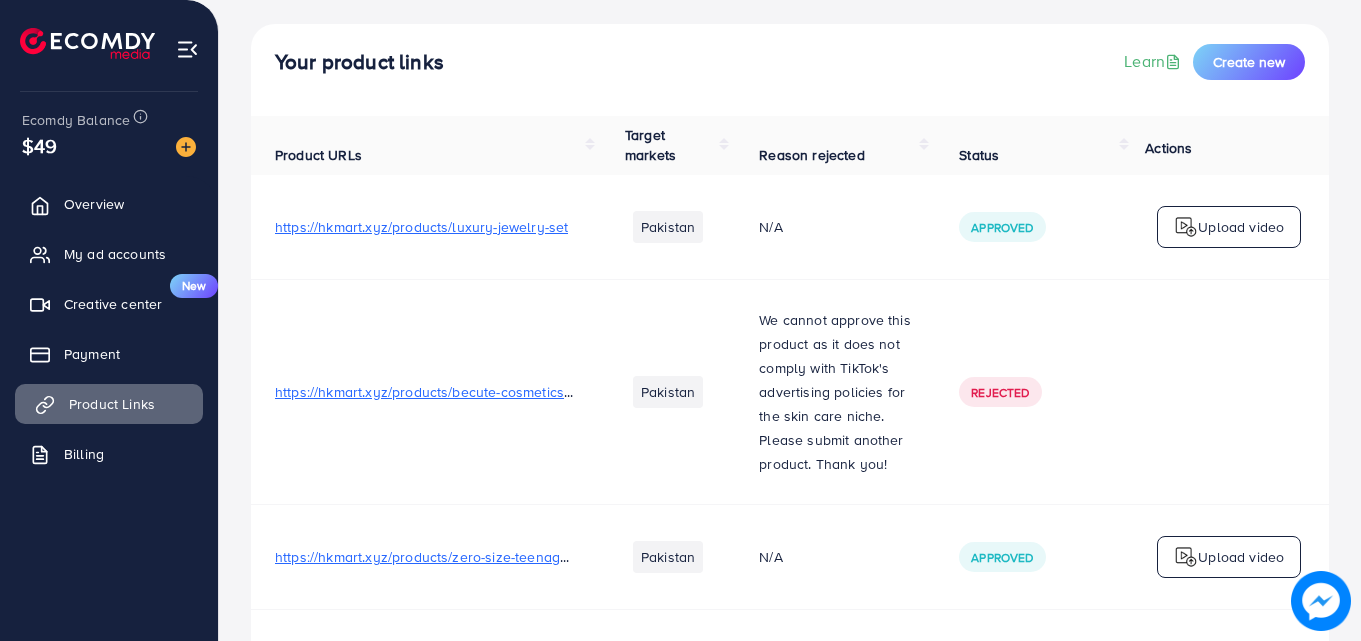 scroll, scrollTop: 0, scrollLeft: 0, axis: both 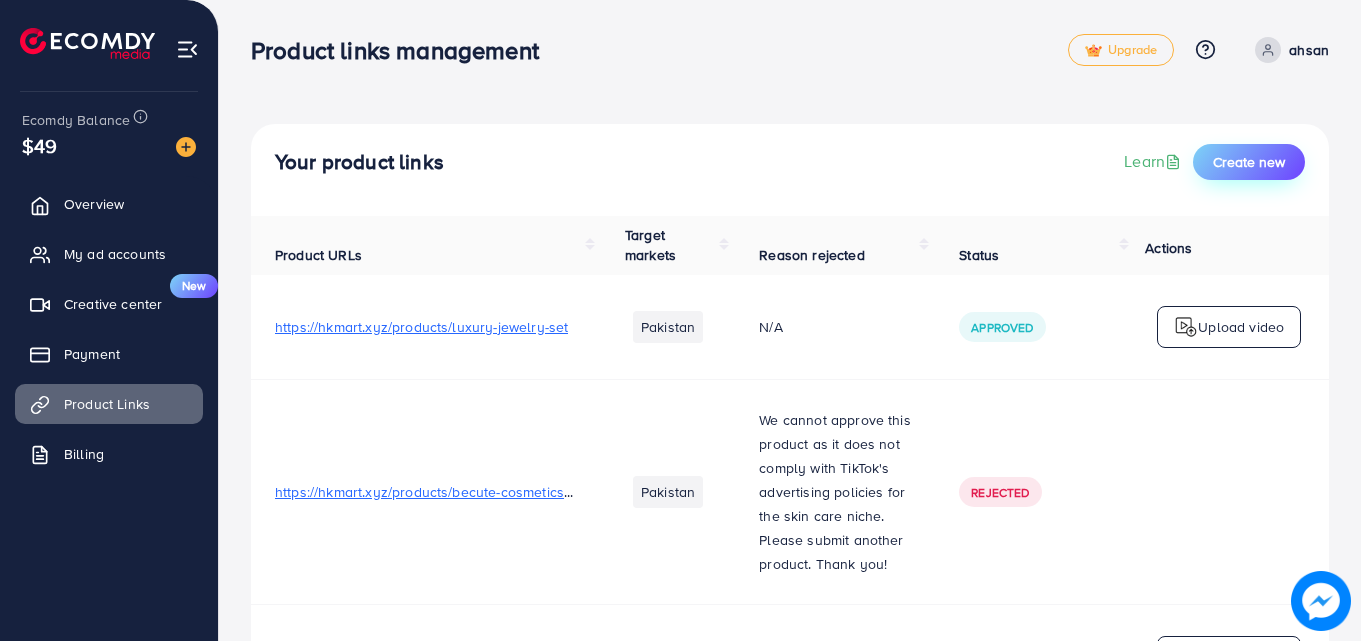 click on "Create new" at bounding box center (1249, 162) 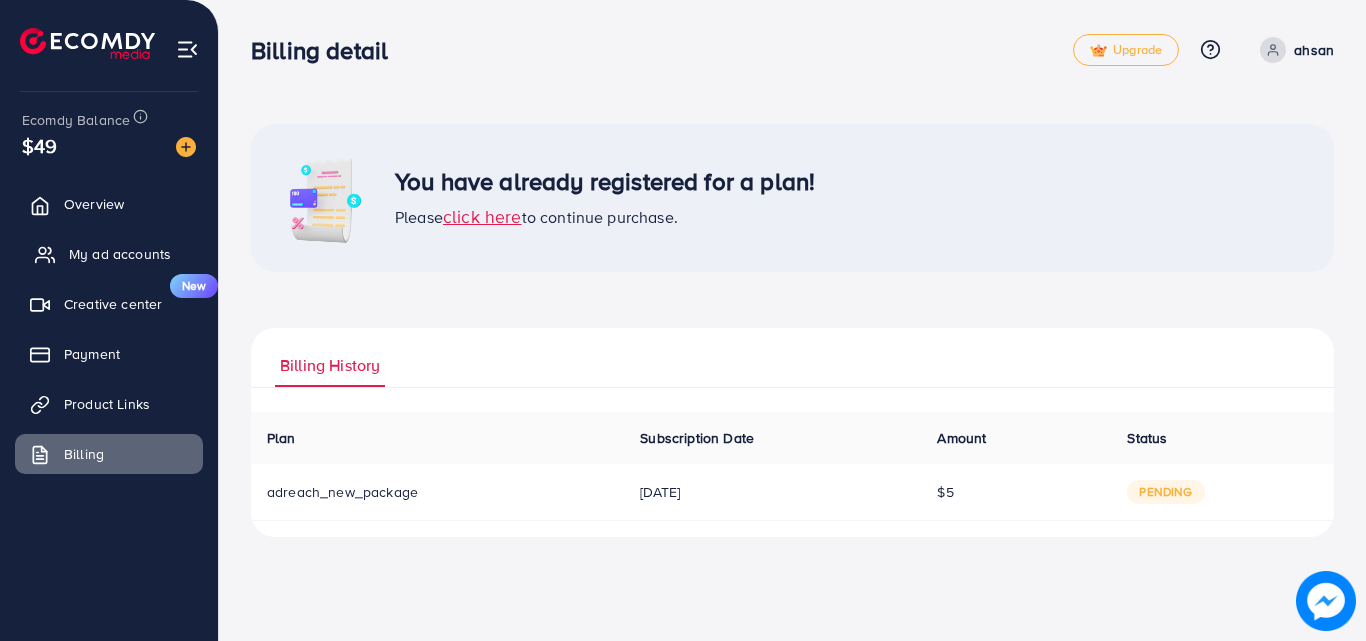 click on "My ad accounts" at bounding box center [109, 254] 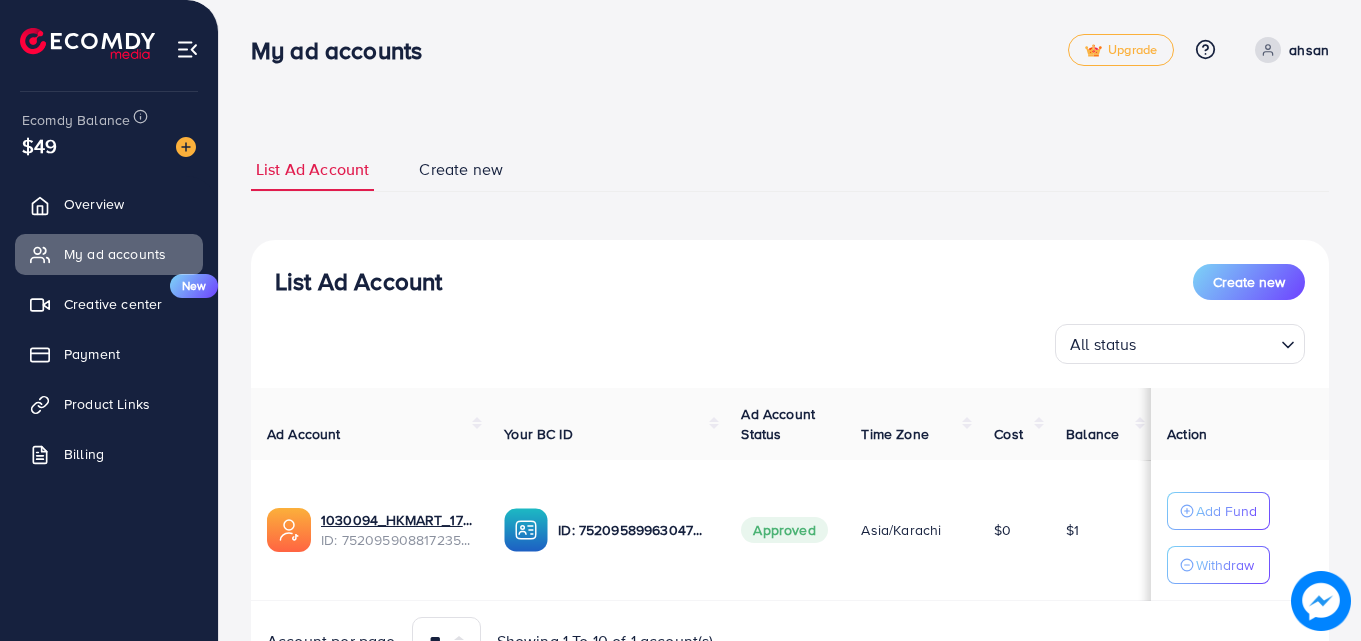 scroll, scrollTop: 104, scrollLeft: 0, axis: vertical 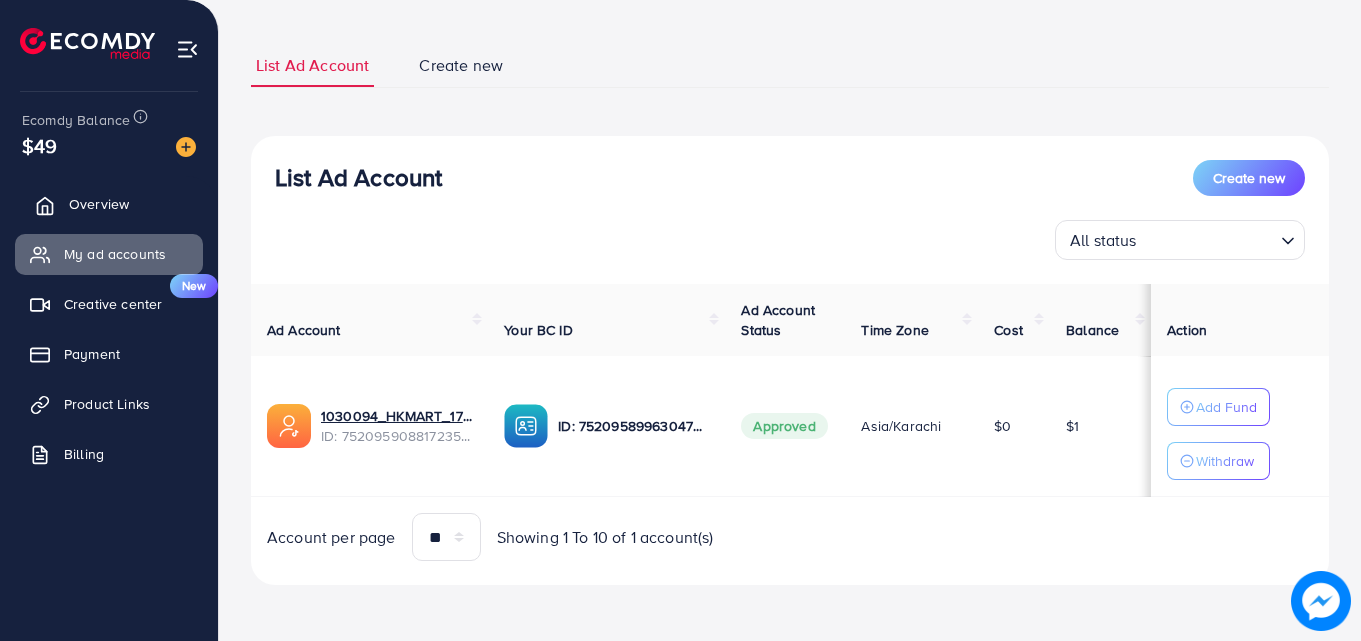 click on "Overview" at bounding box center [109, 204] 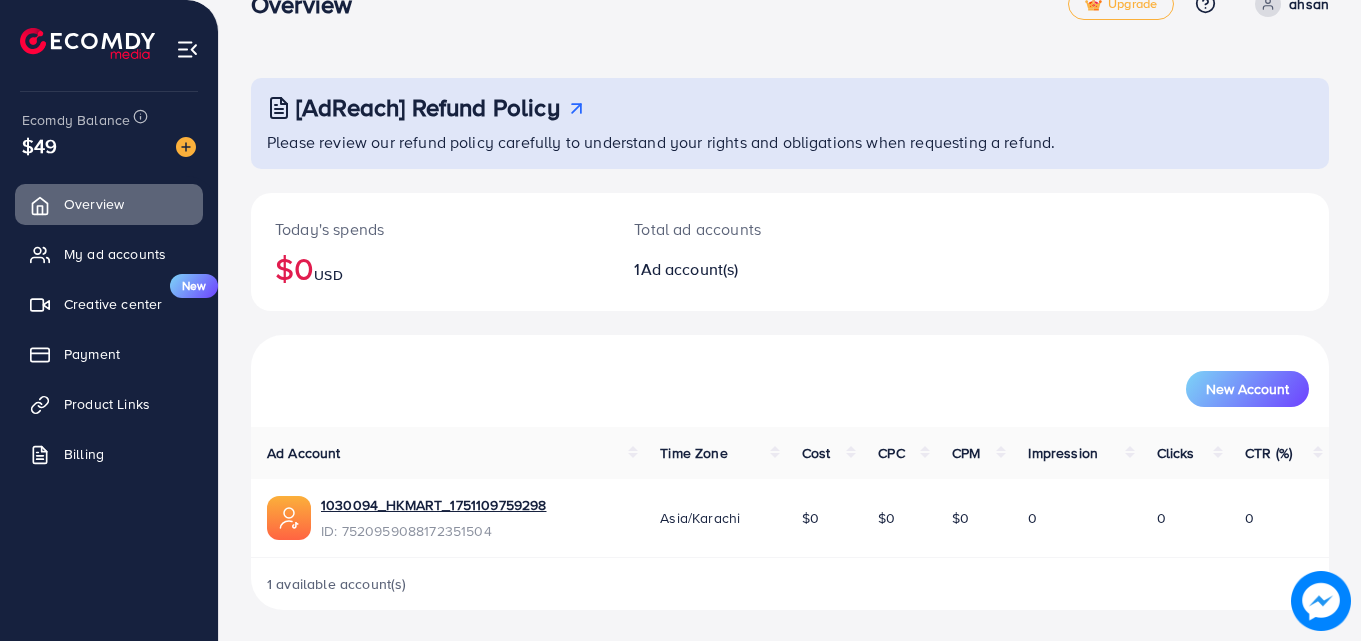 scroll, scrollTop: 47, scrollLeft: 0, axis: vertical 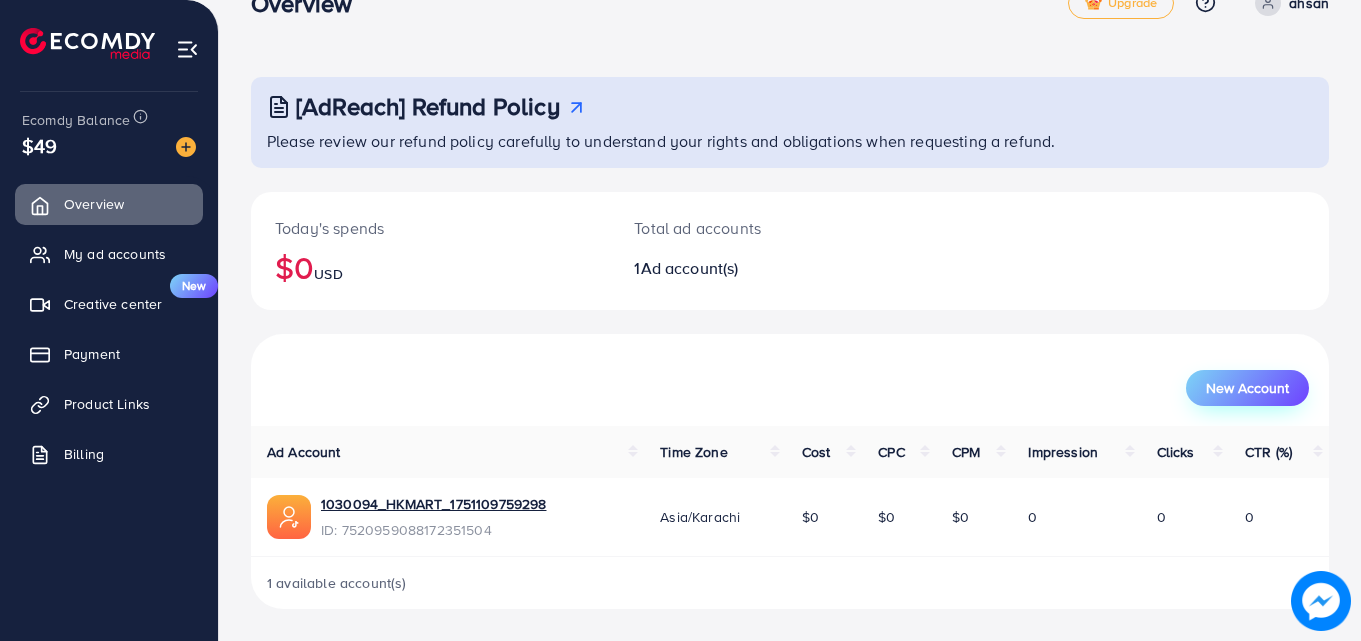 click on "New Account" at bounding box center (1247, 388) 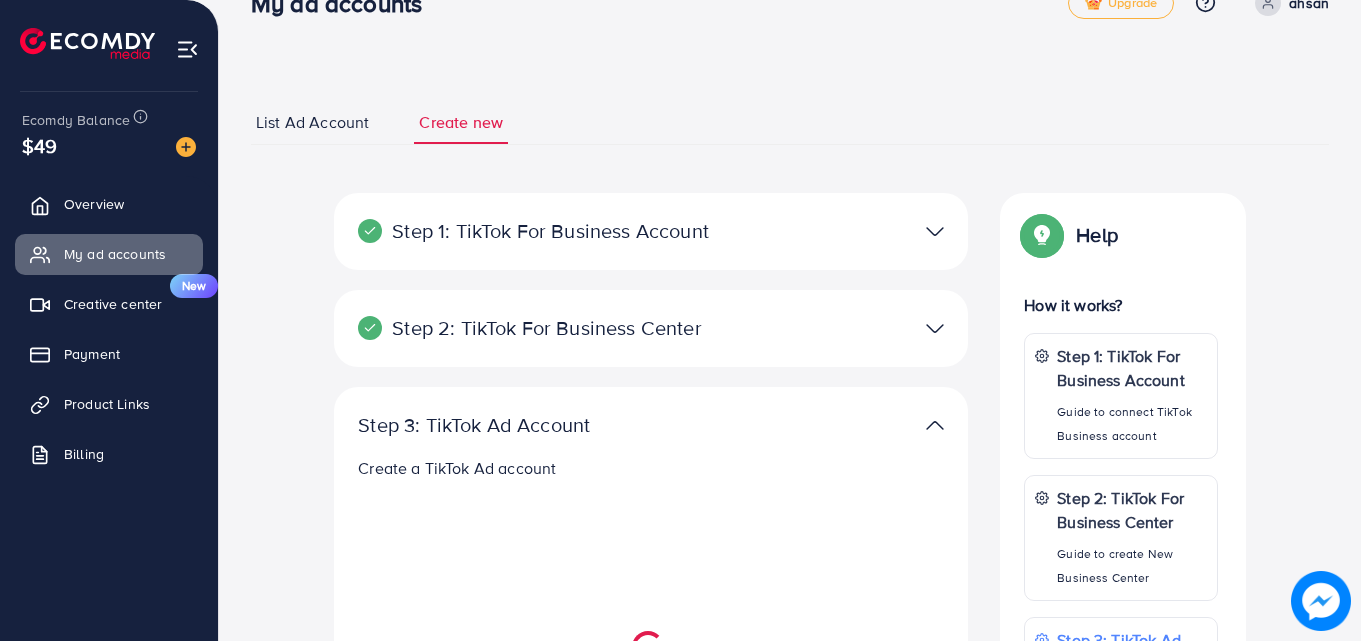 scroll, scrollTop: 0, scrollLeft: 0, axis: both 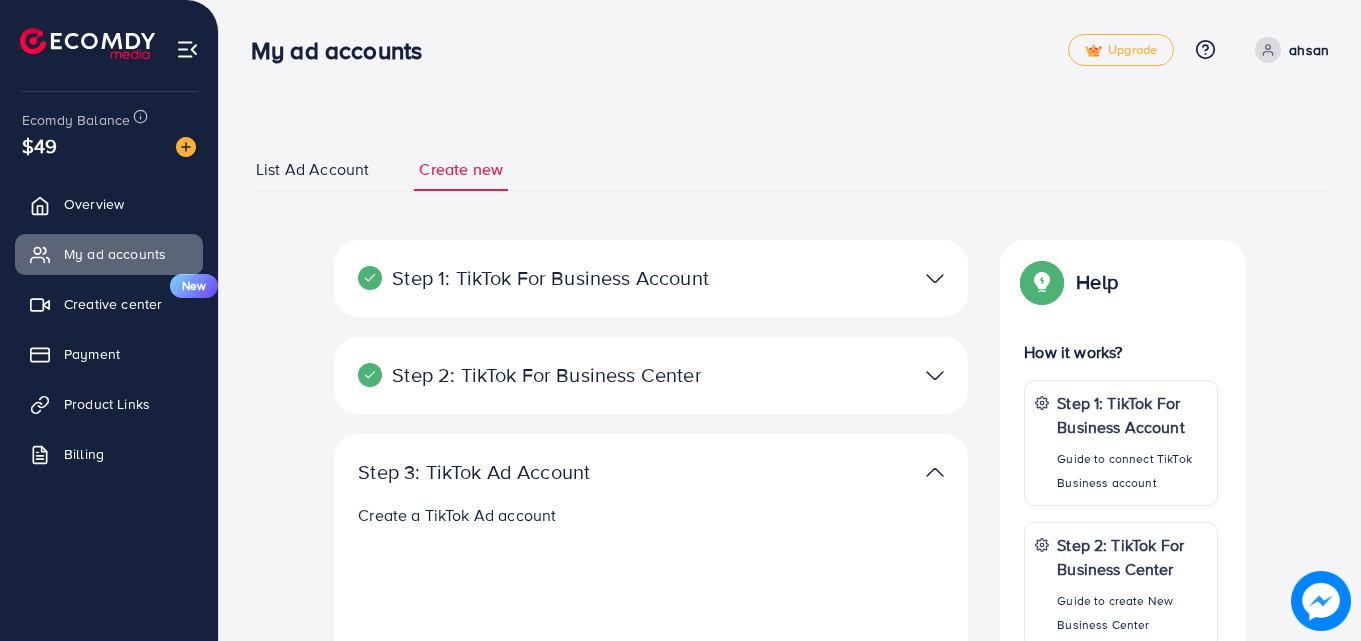 select 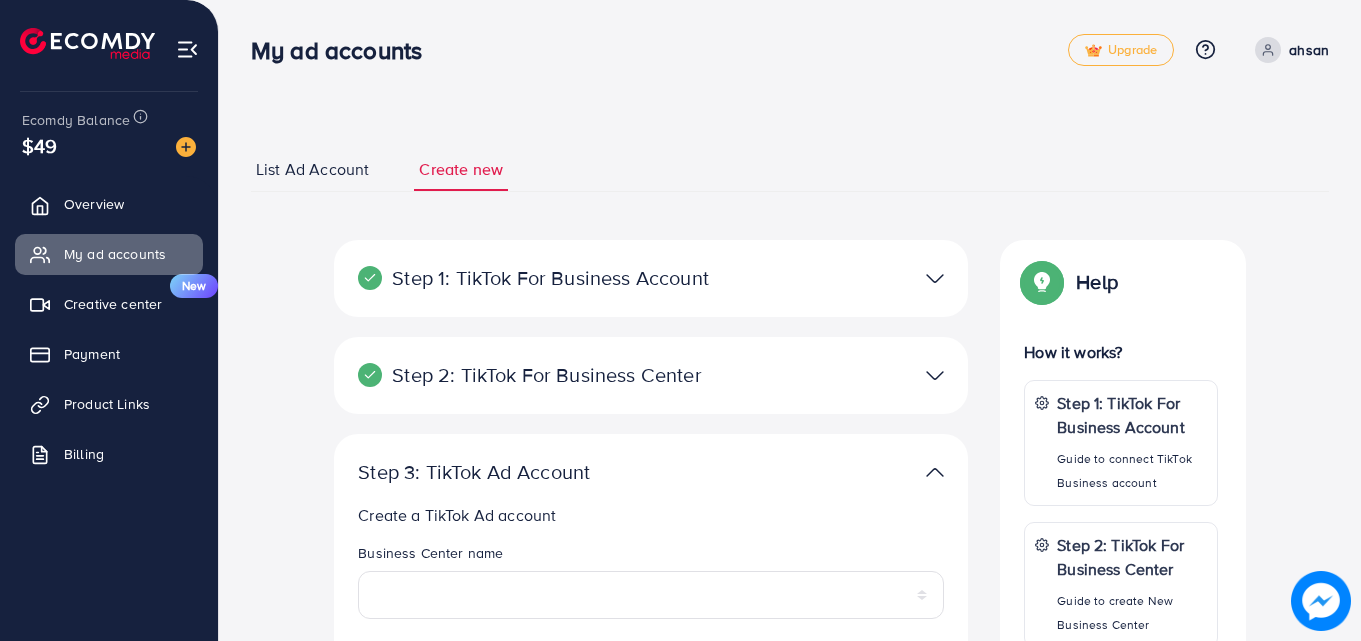 click at bounding box center (935, 278) 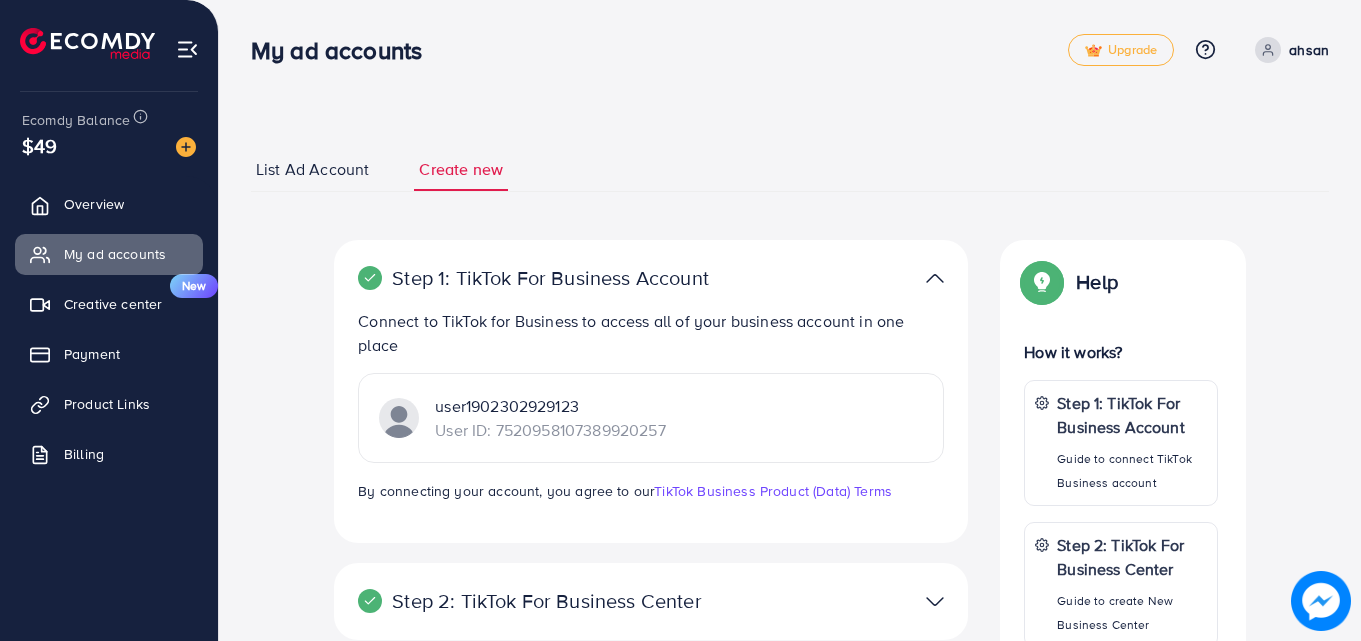 click on "Overview My ad accounts Creative center  New  Payment Product Links Billing" at bounding box center (109, 335) 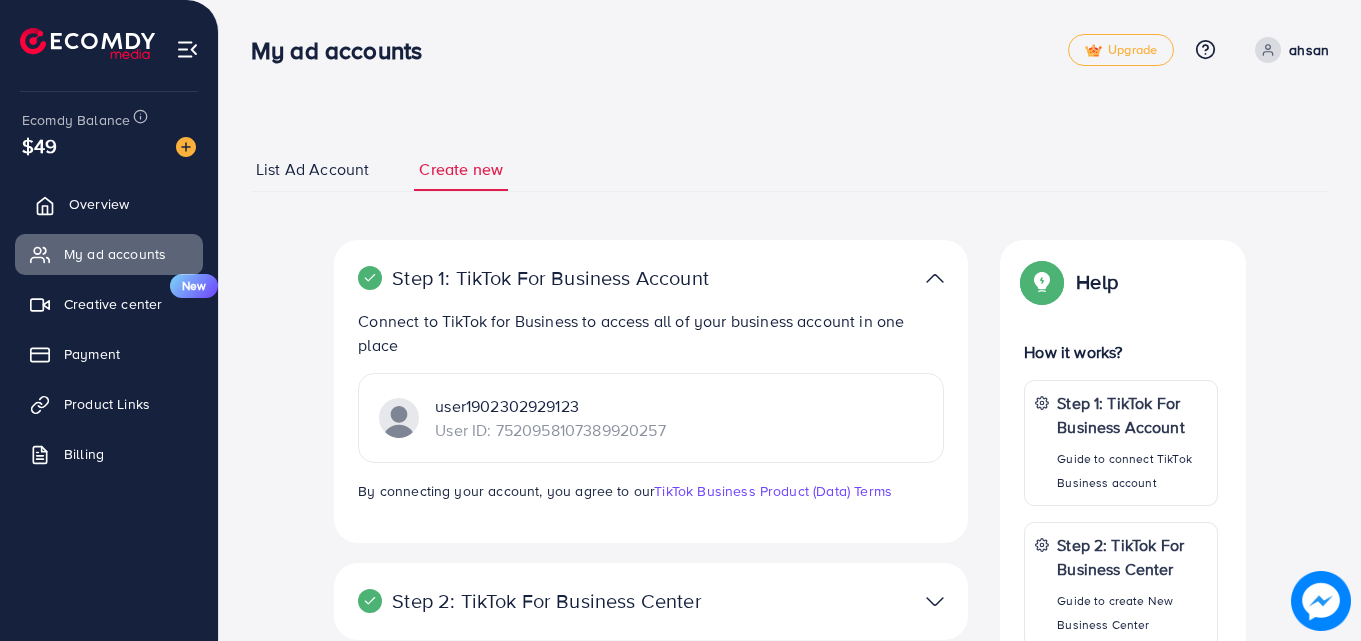 click on "Overview" at bounding box center (99, 204) 